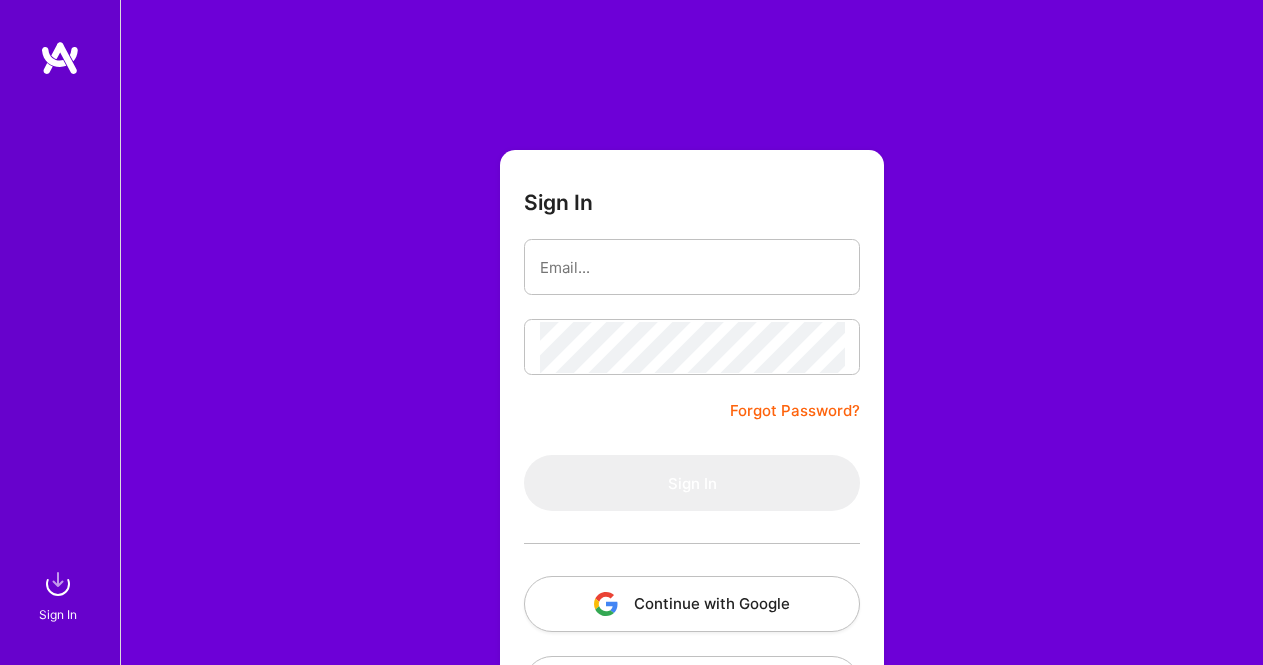 scroll, scrollTop: 0, scrollLeft: 0, axis: both 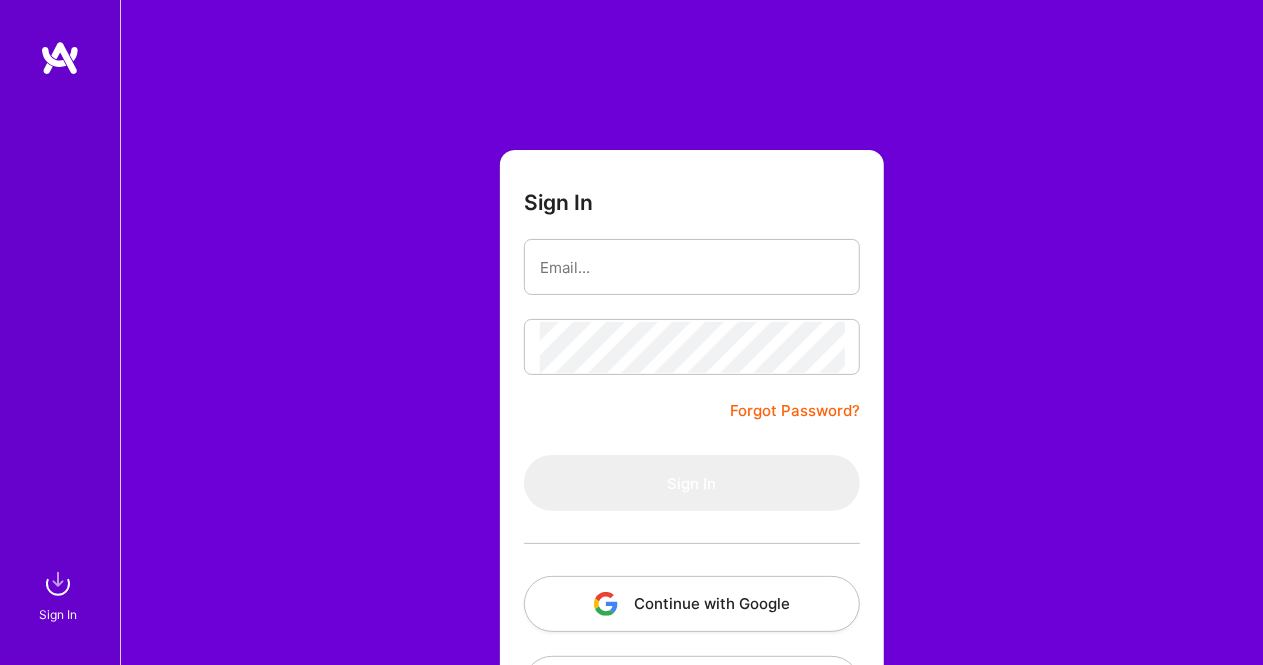 type on "[USERNAME]@[DOMAIN]" 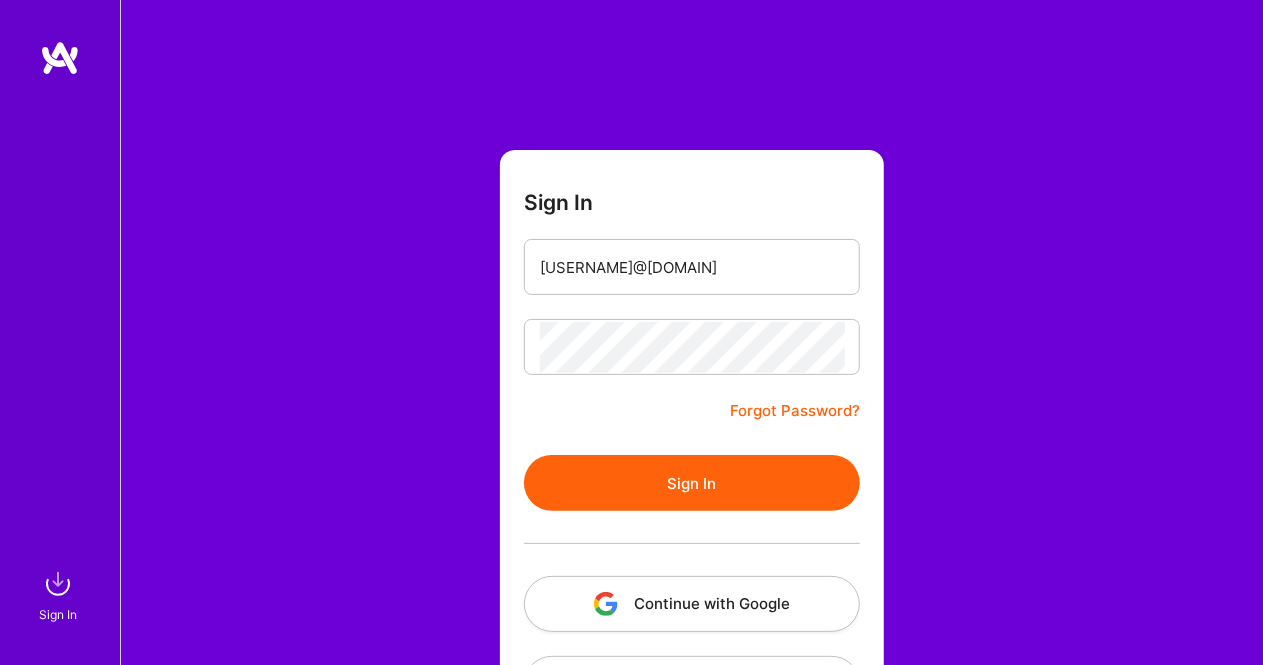 click on "Sign In" at bounding box center [692, 483] 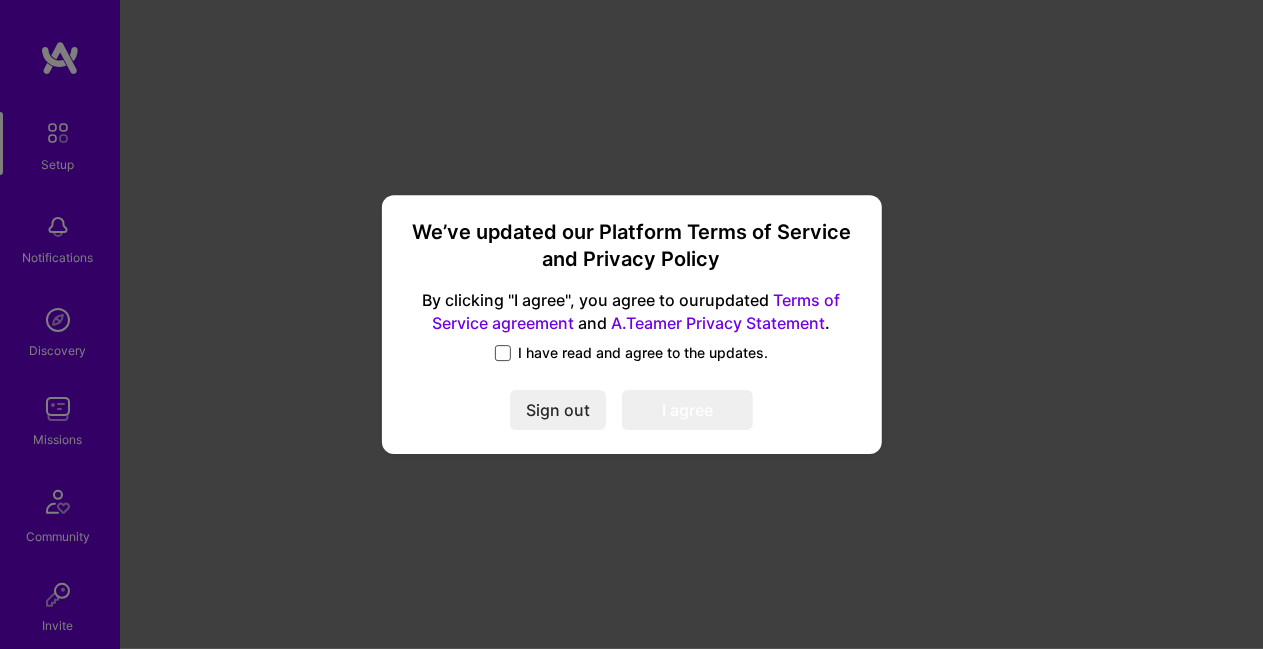 click at bounding box center [503, 353] 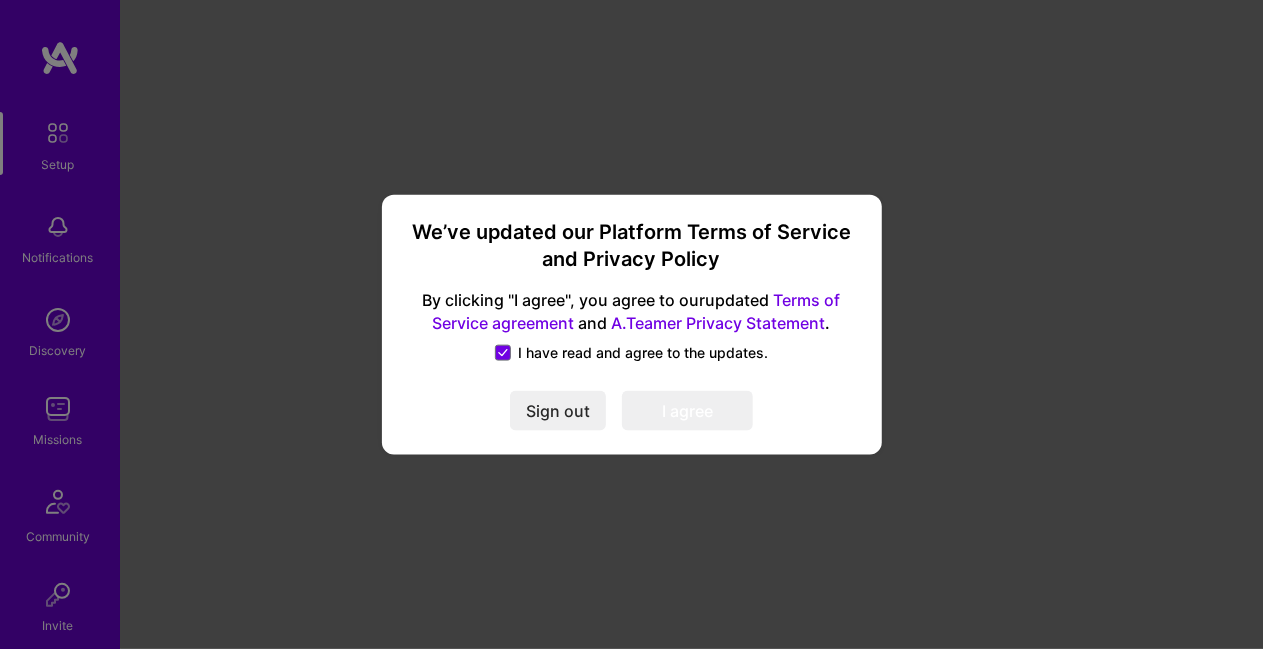 click on "I agree" at bounding box center [687, 411] 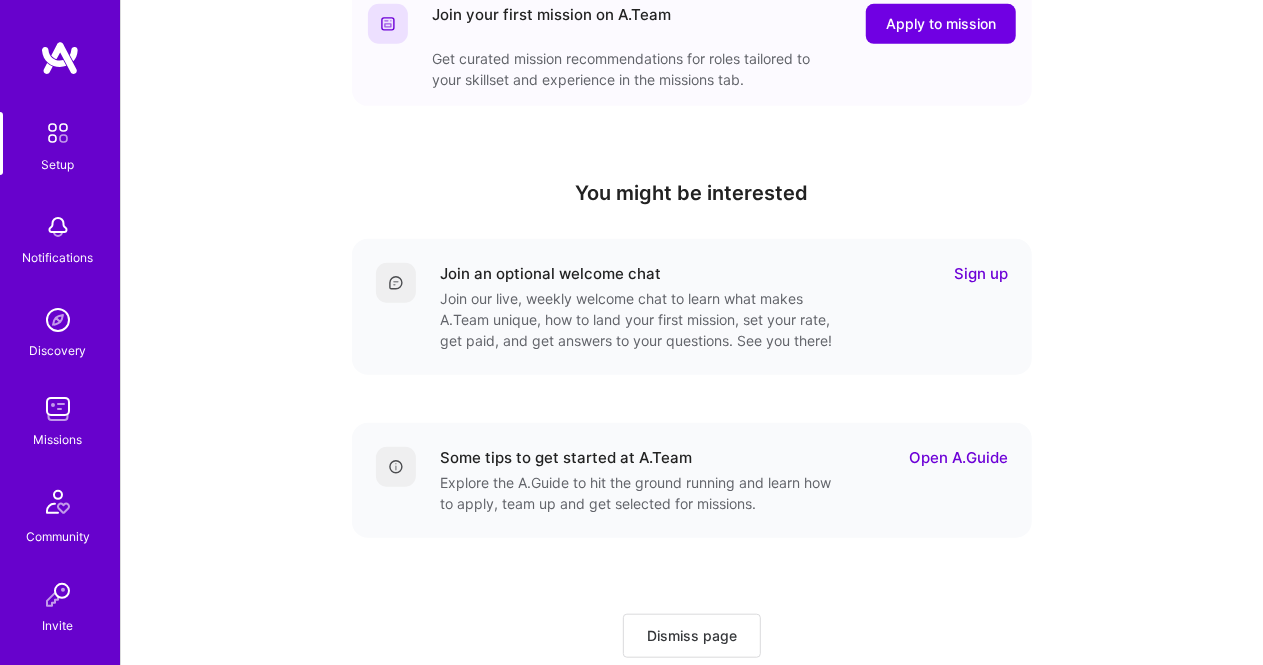 scroll, scrollTop: 580, scrollLeft: 0, axis: vertical 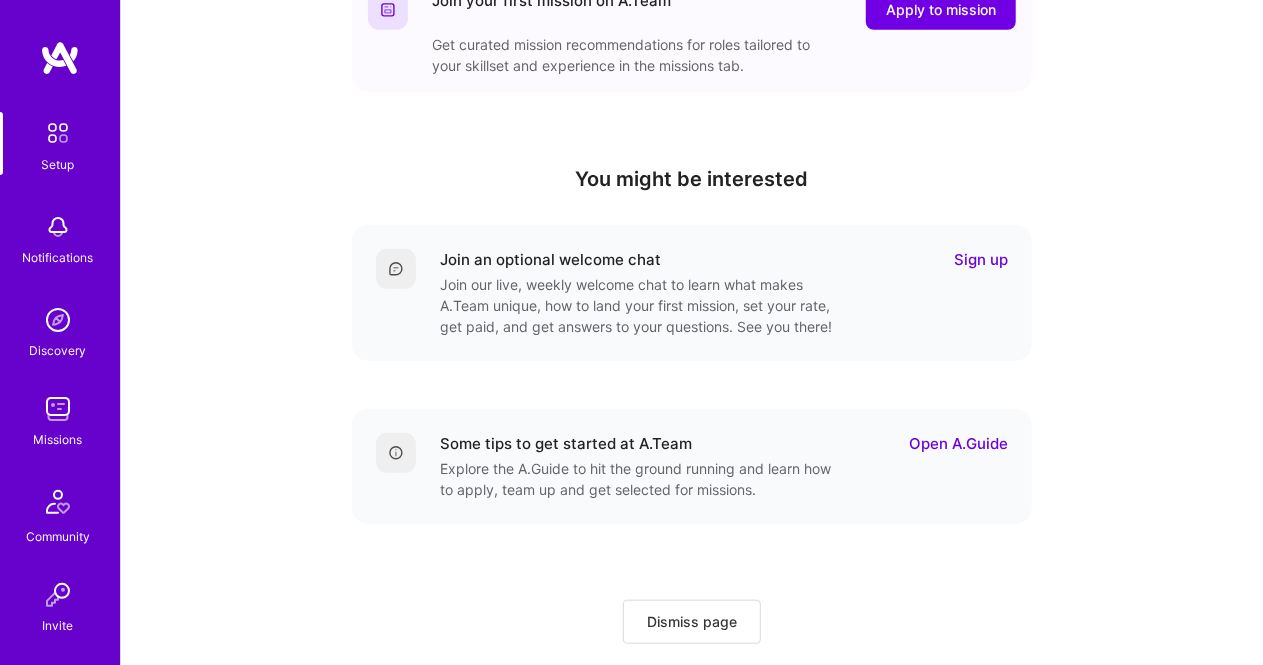 click at bounding box center (58, 409) 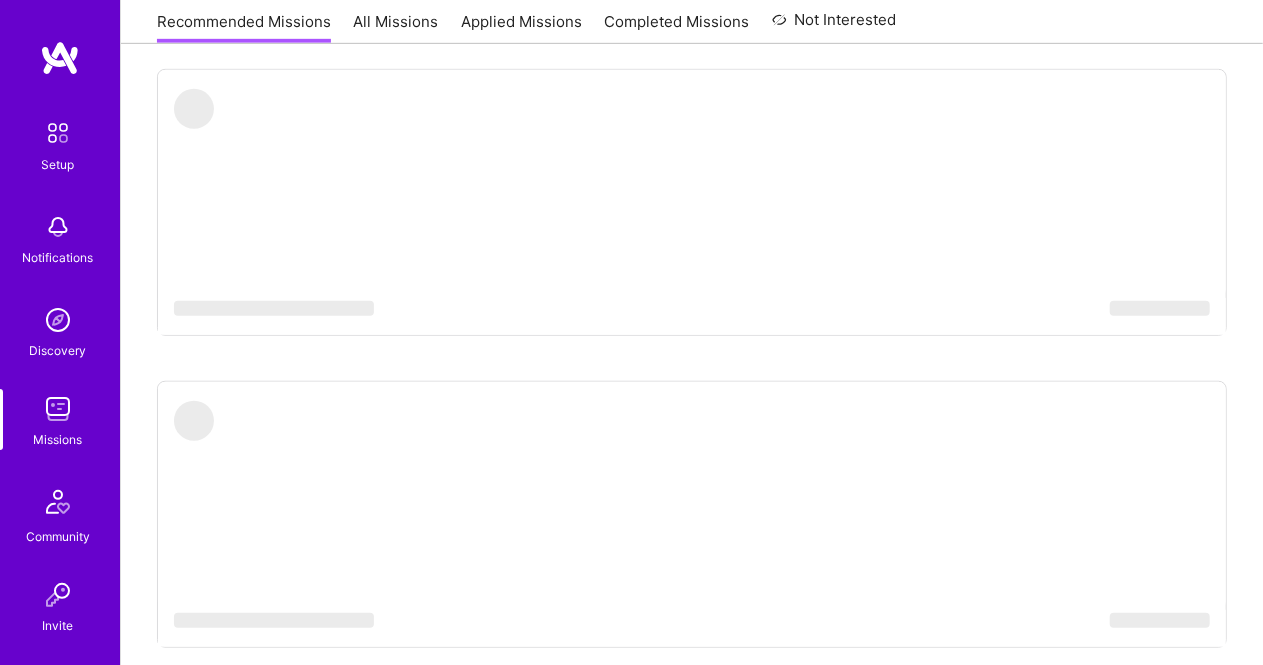 scroll, scrollTop: 0, scrollLeft: 0, axis: both 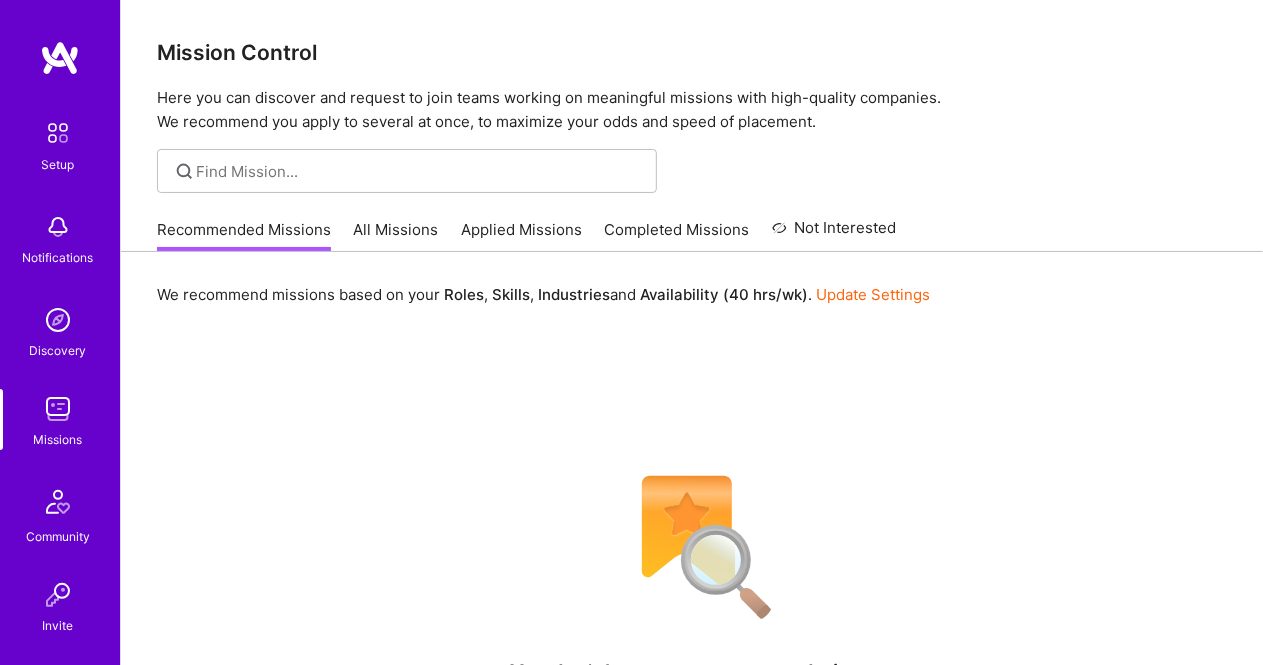 click on "All Missions" at bounding box center (396, 235) 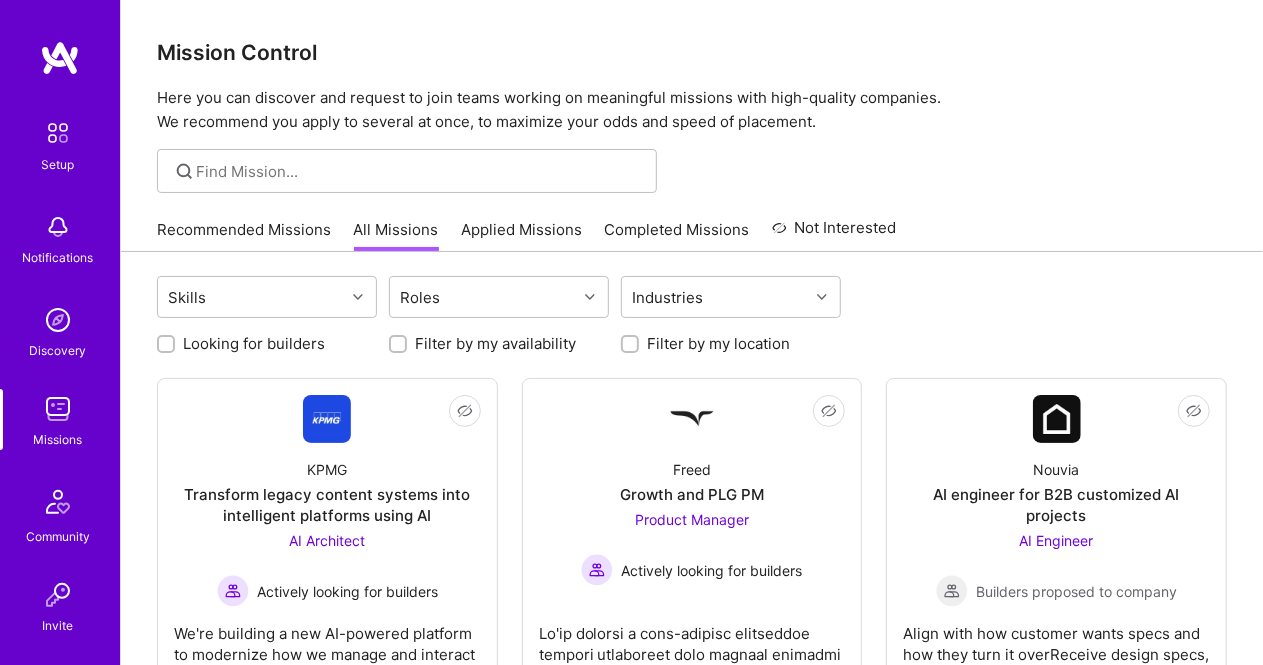 click on "Applied Missions" at bounding box center (521, 235) 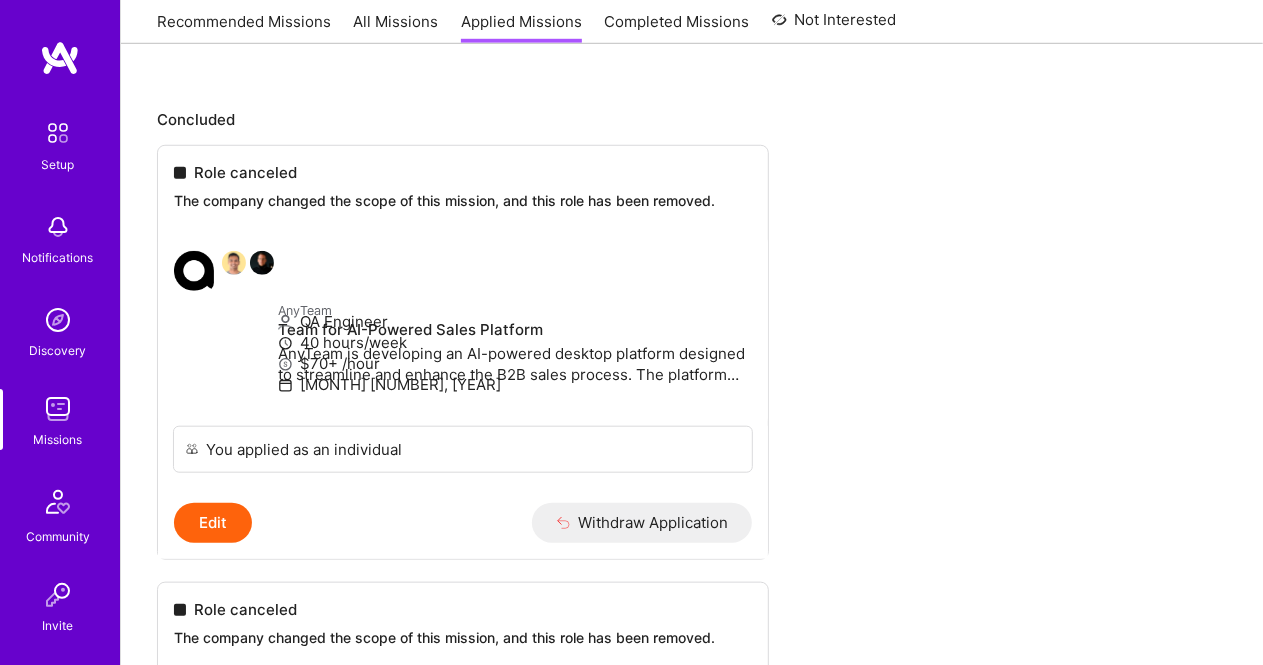 scroll, scrollTop: 745, scrollLeft: 0, axis: vertical 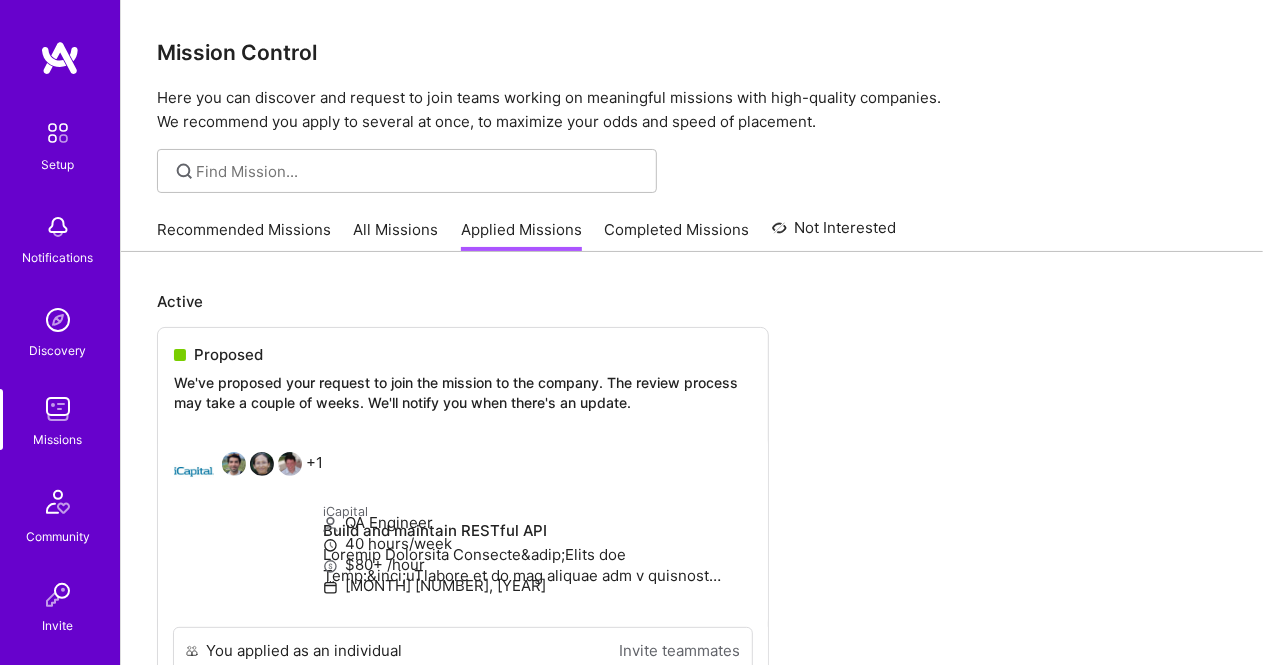 click at bounding box center [60, 58] 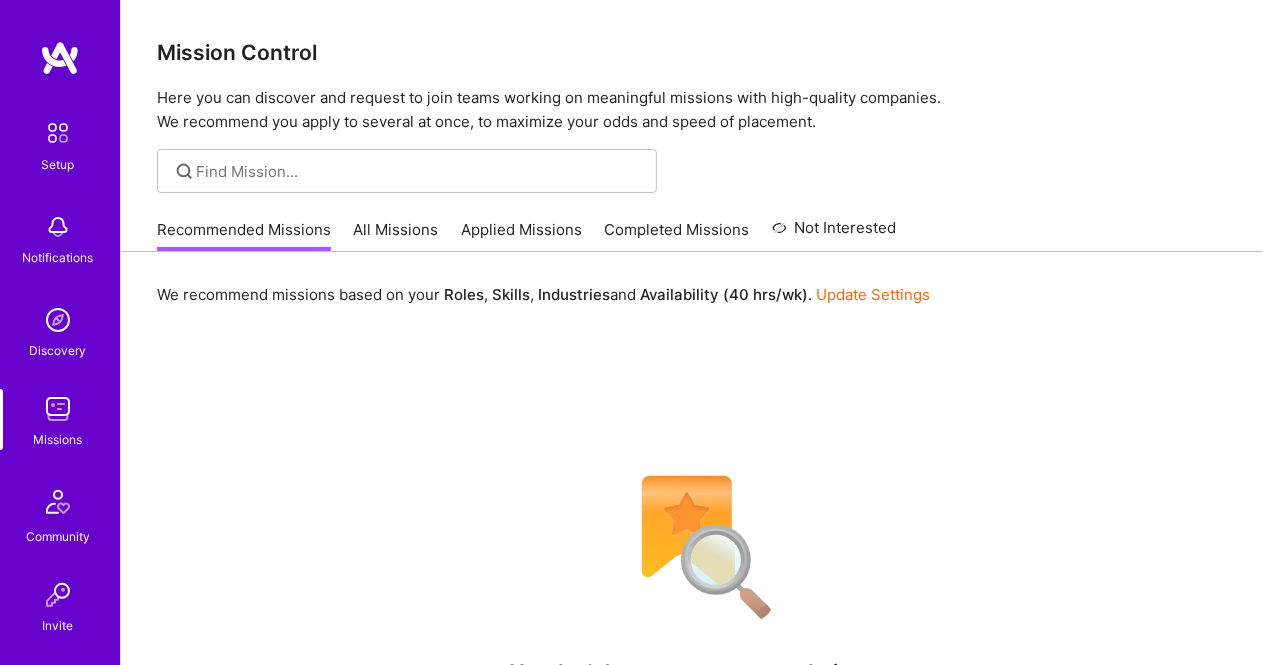 click on "Community" at bounding box center (58, 536) 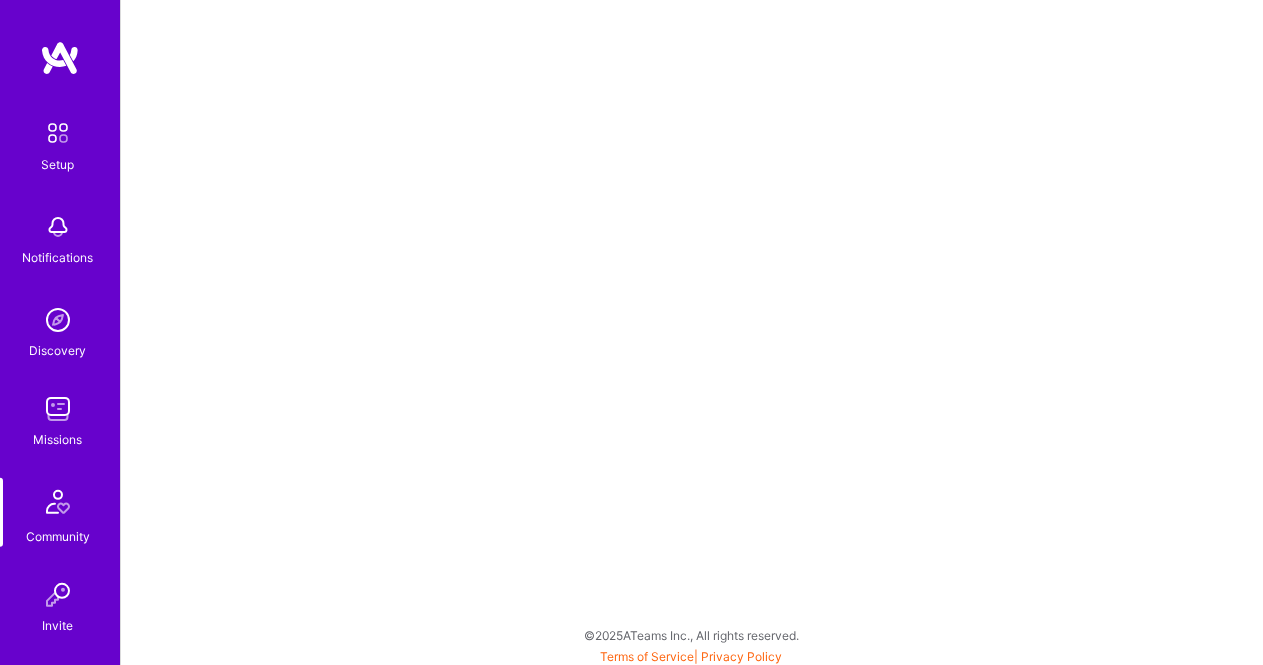 click at bounding box center [58, 409] 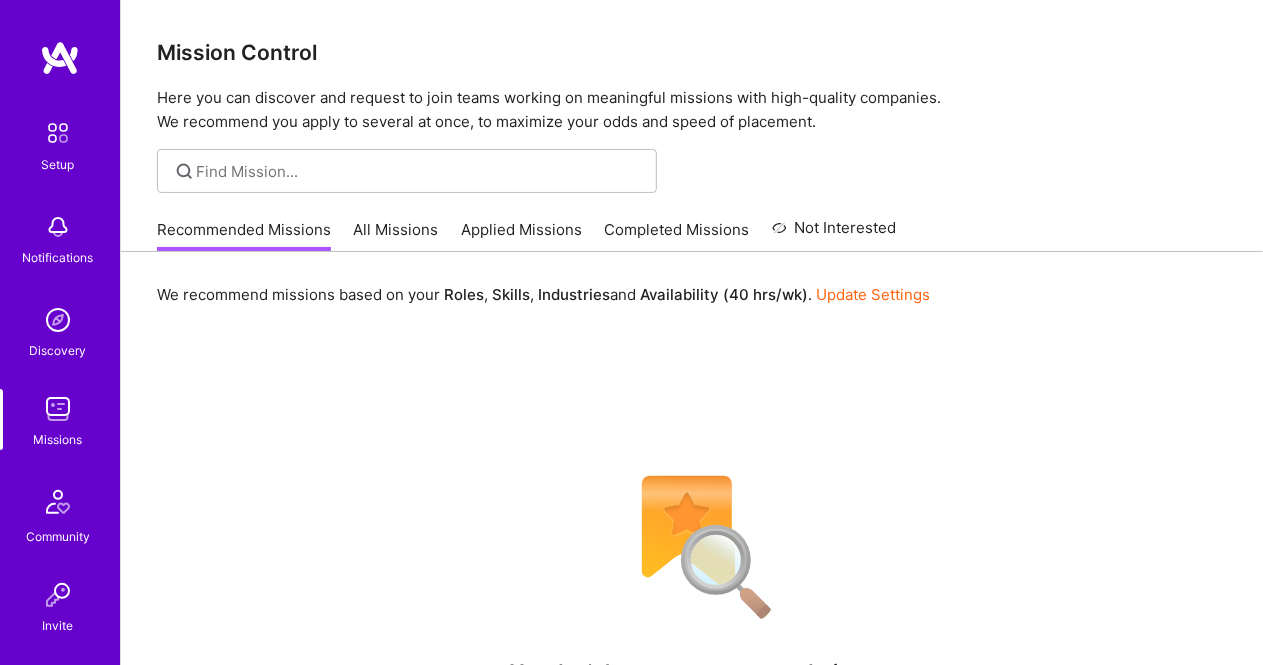 click on "All Missions" at bounding box center [396, 235] 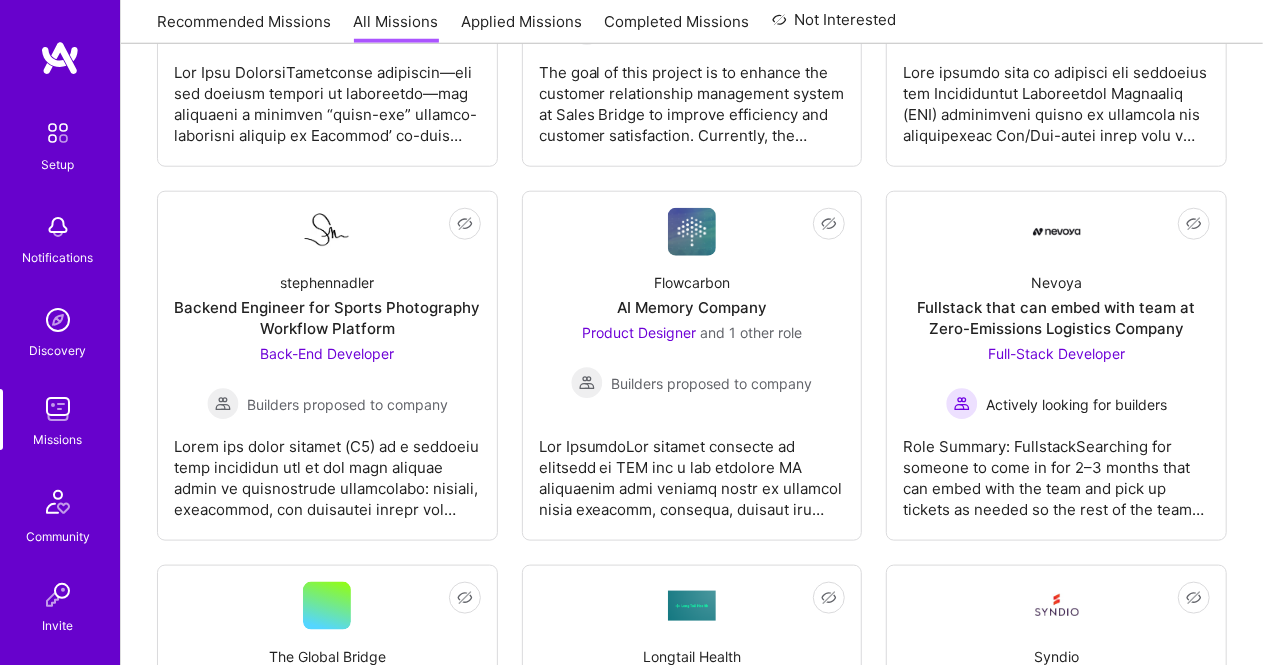 scroll, scrollTop: 950, scrollLeft: 0, axis: vertical 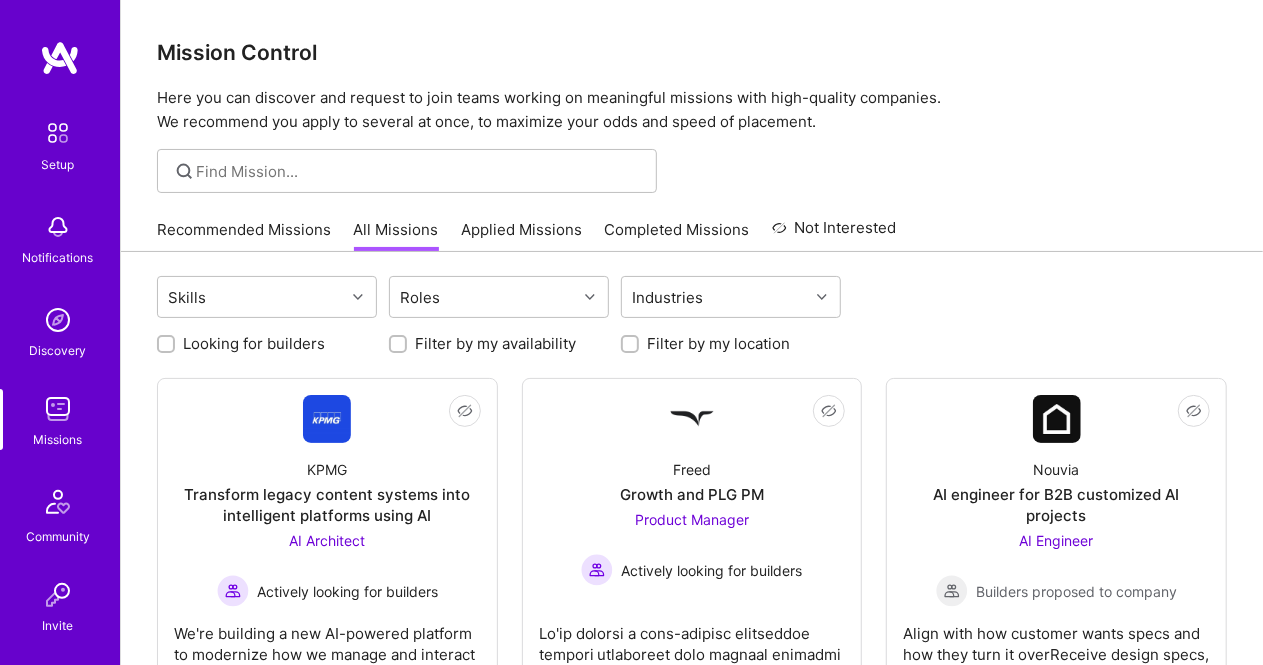 click at bounding box center (60, 58) 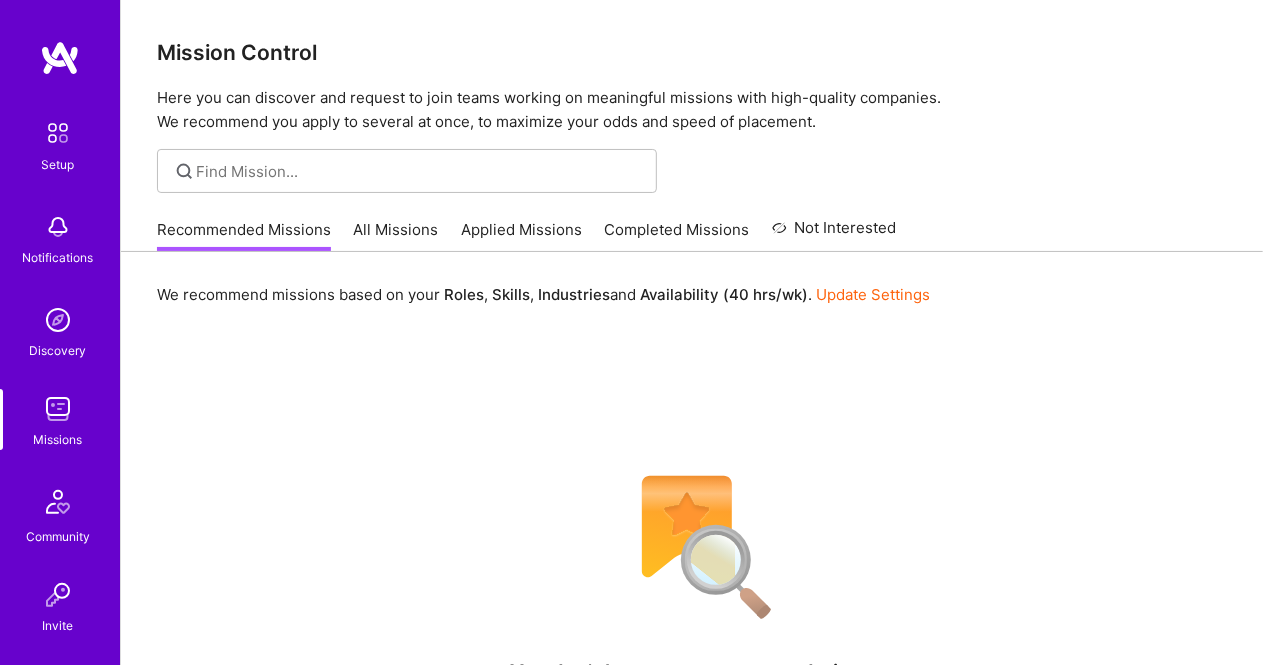 click on "Not Interested" at bounding box center [834, 234] 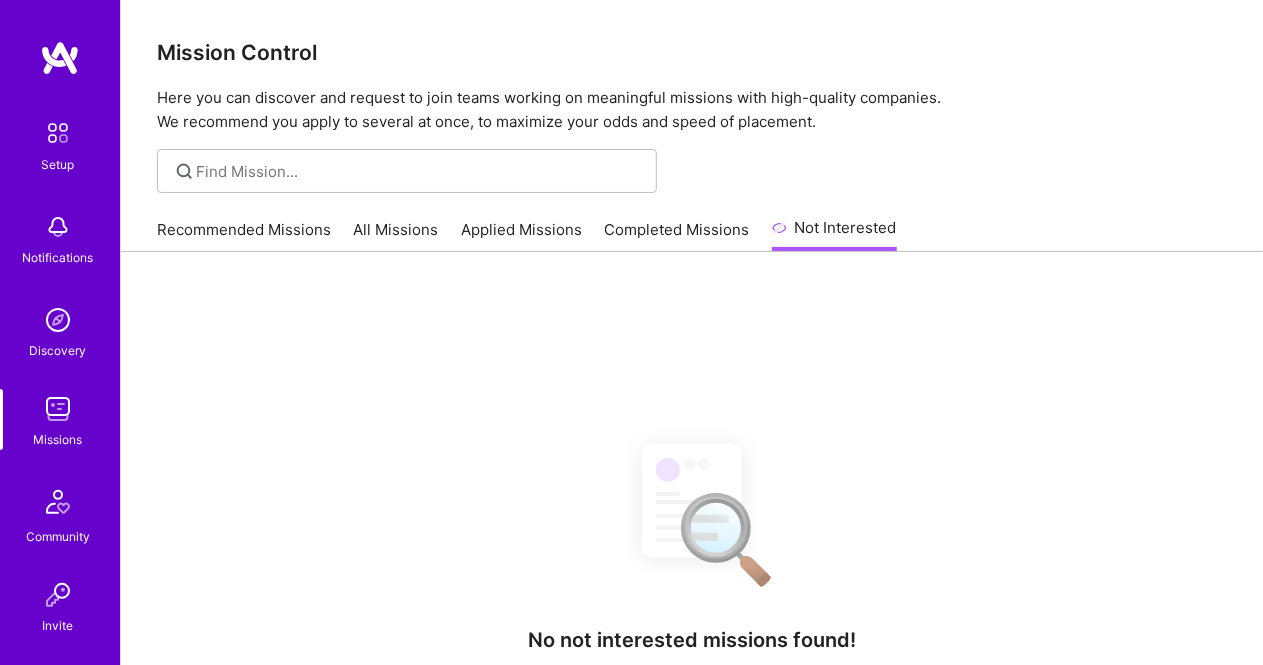 click on "Completed Missions" at bounding box center (677, 235) 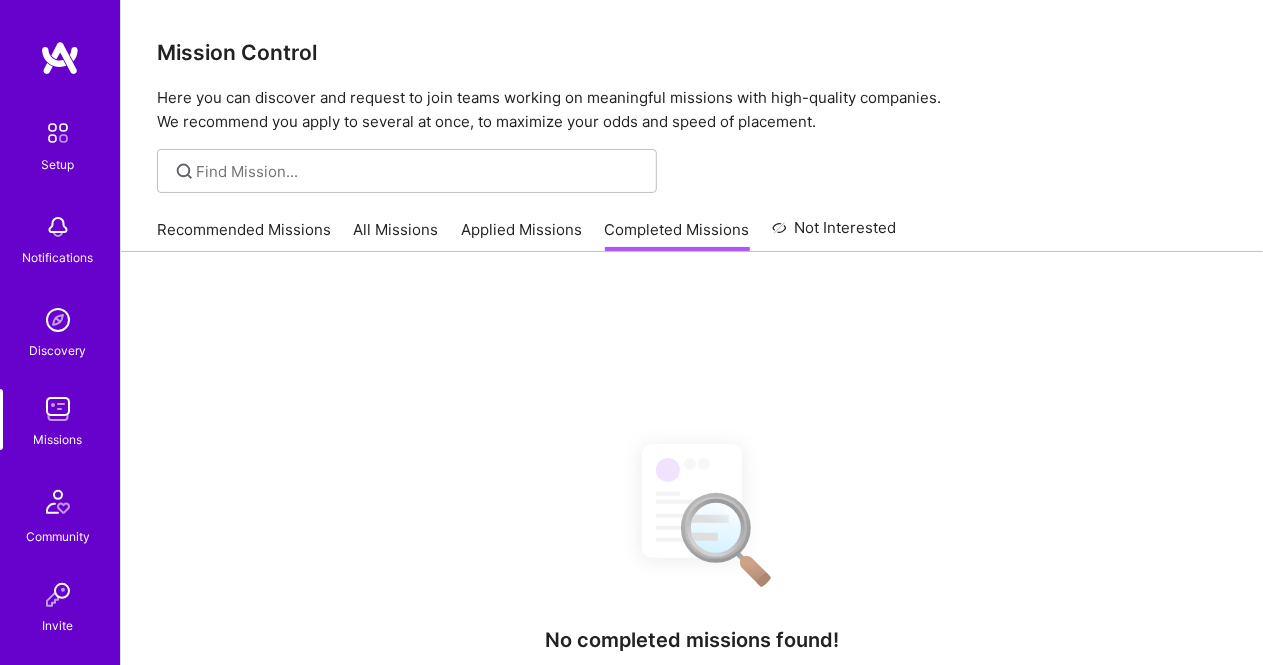 click on "Applied Missions" at bounding box center [521, 235] 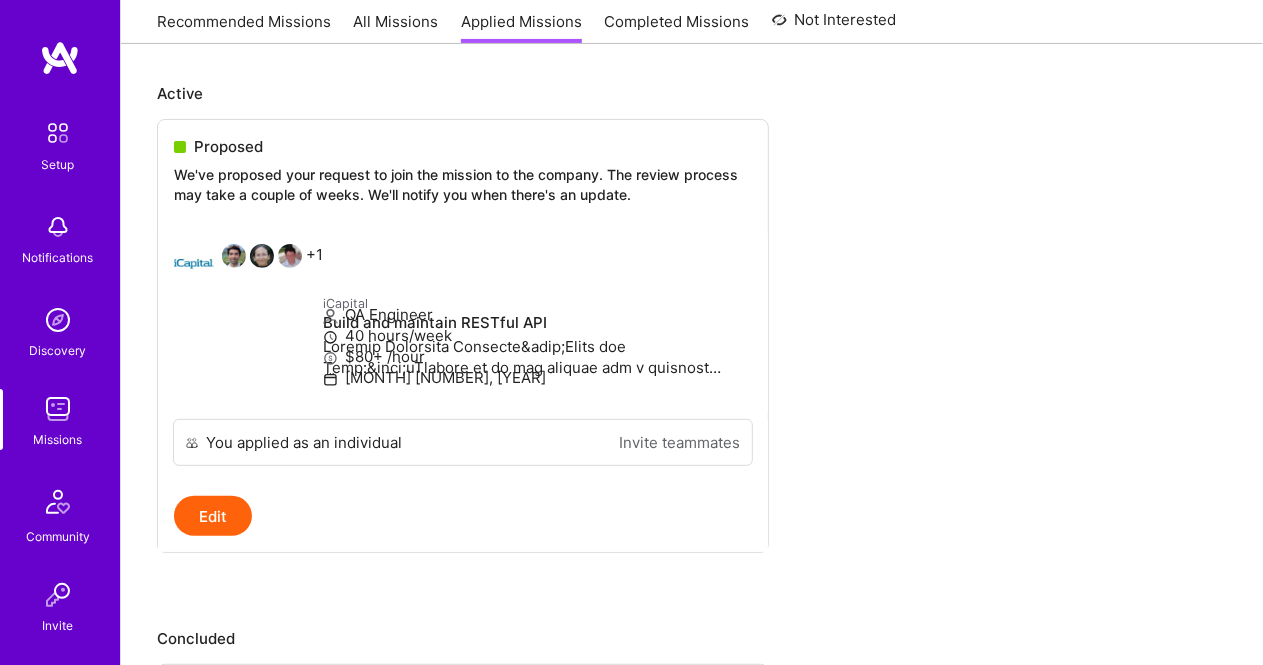 scroll, scrollTop: 188, scrollLeft: 0, axis: vertical 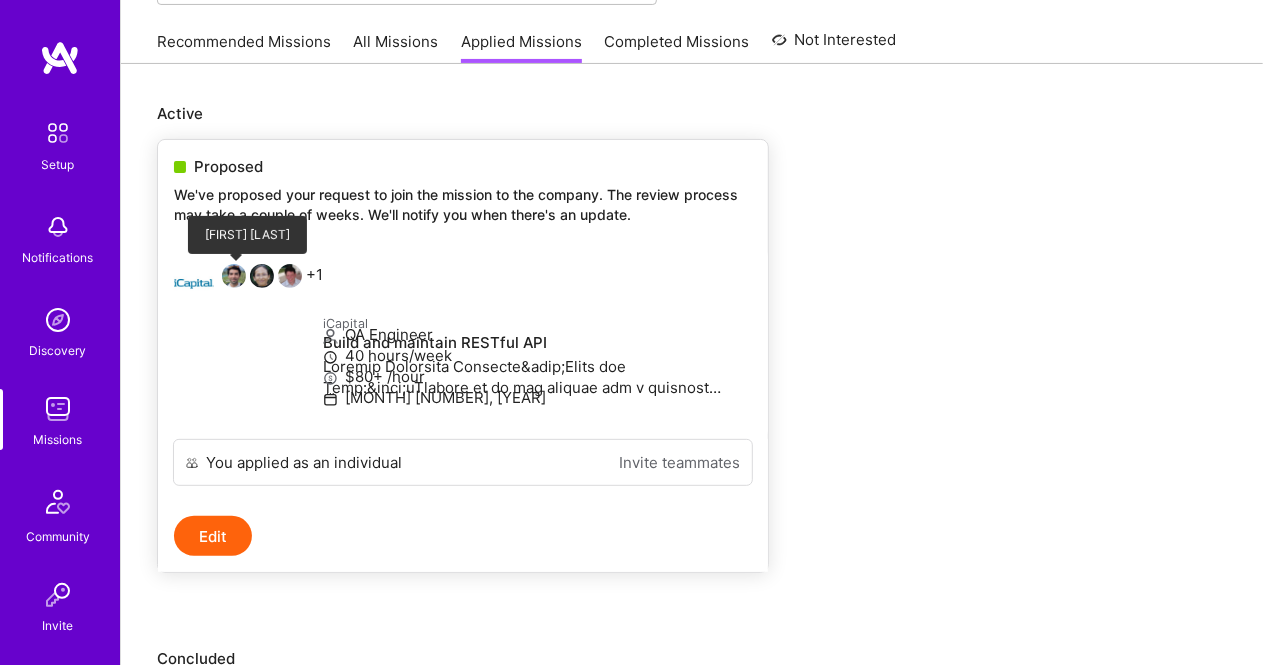 click at bounding box center [234, 276] 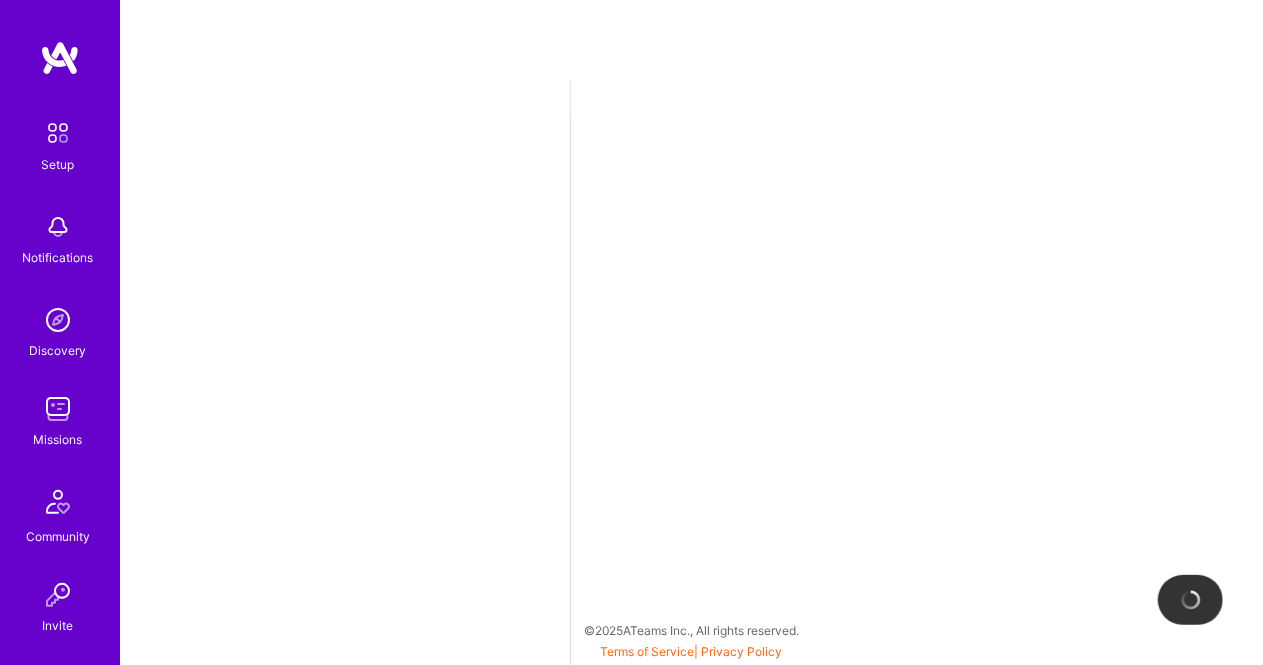 scroll, scrollTop: 0, scrollLeft: 0, axis: both 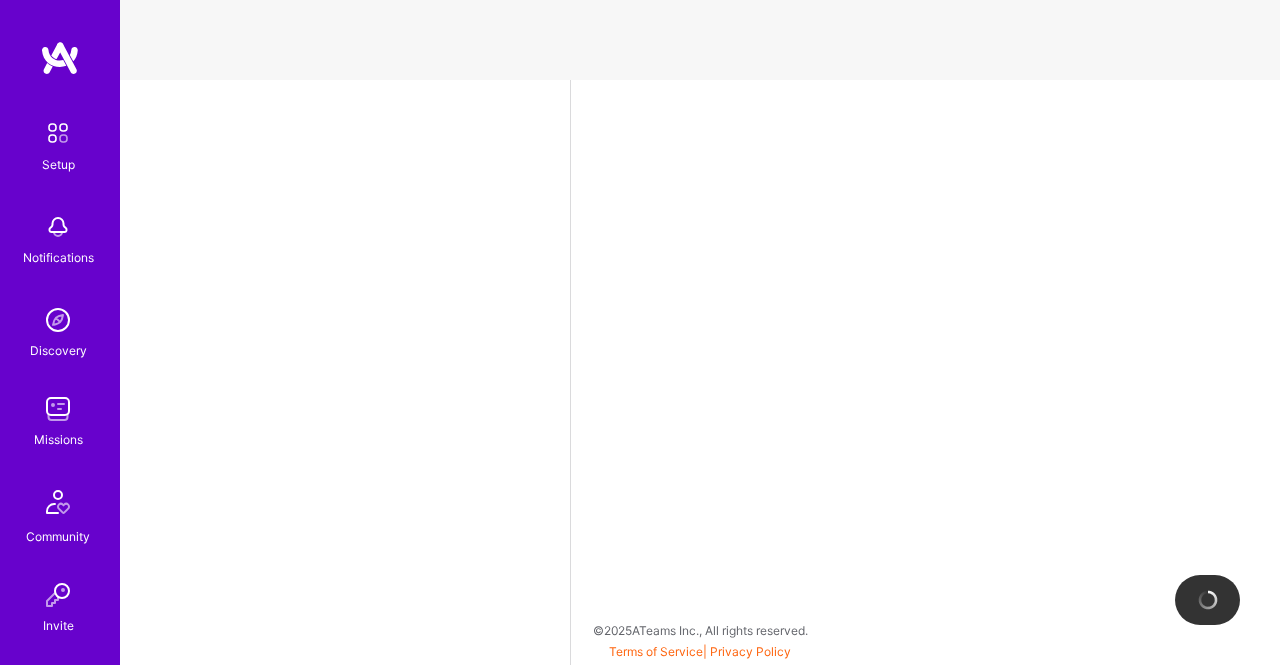 select on "US" 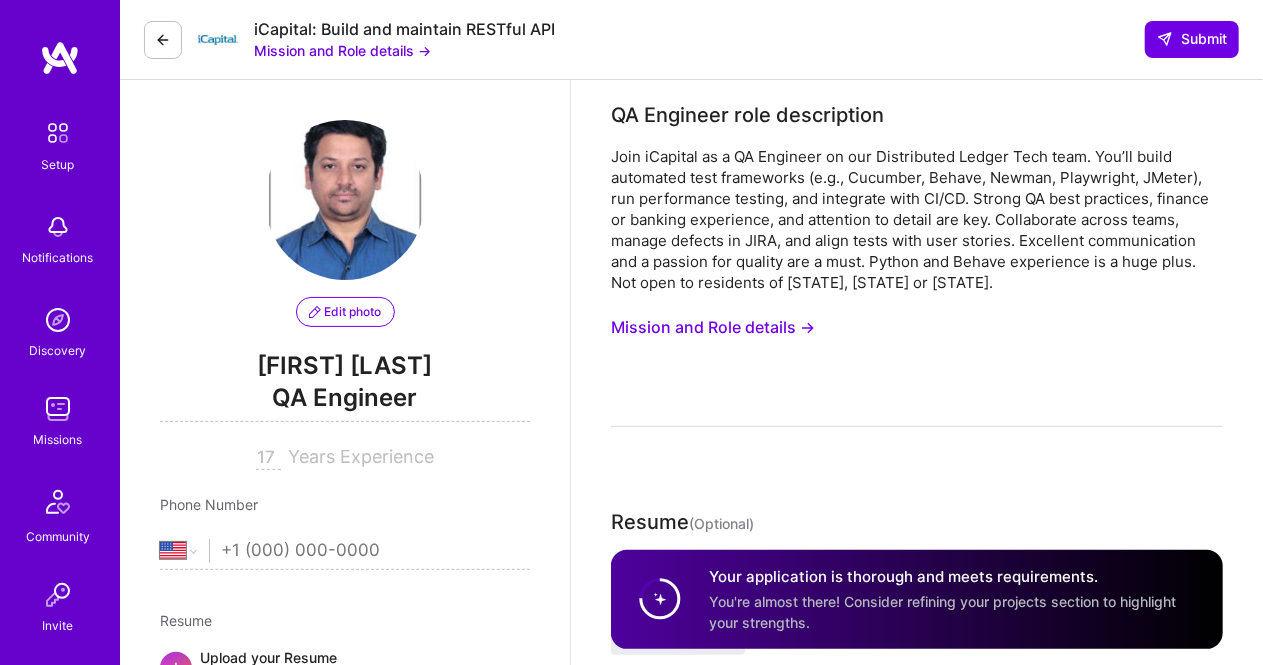 click on "Mission and Role details →" at bounding box center (342, 50) 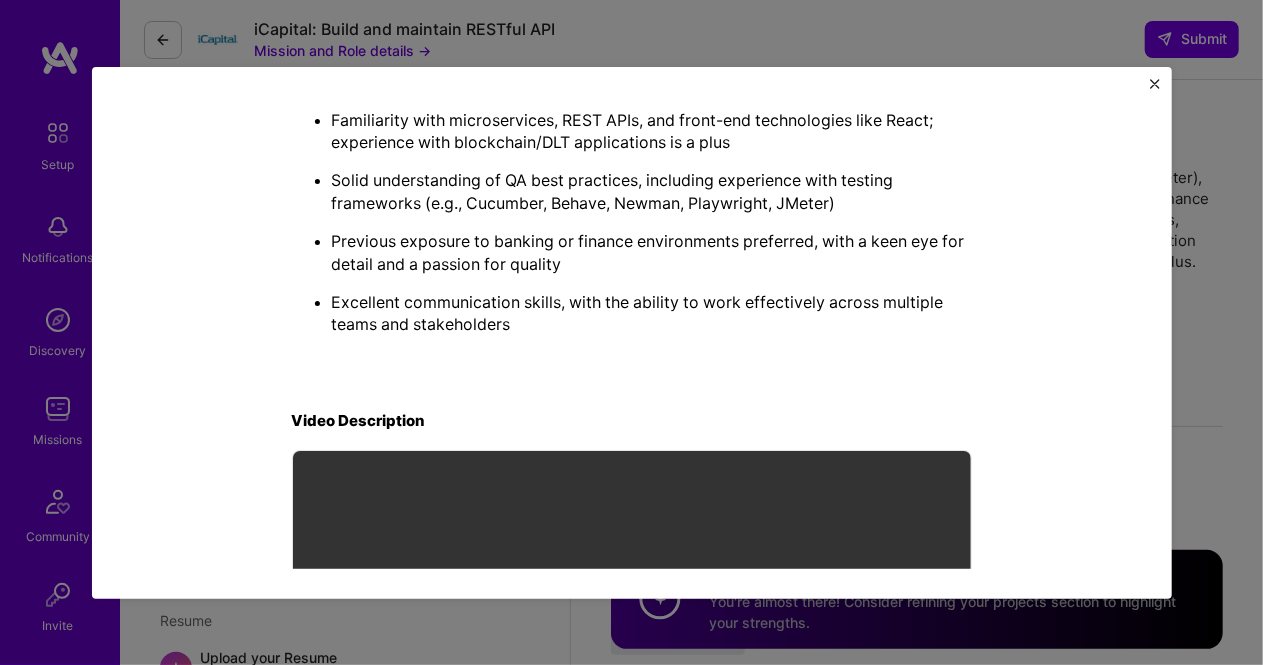 scroll, scrollTop: 1914, scrollLeft: 0, axis: vertical 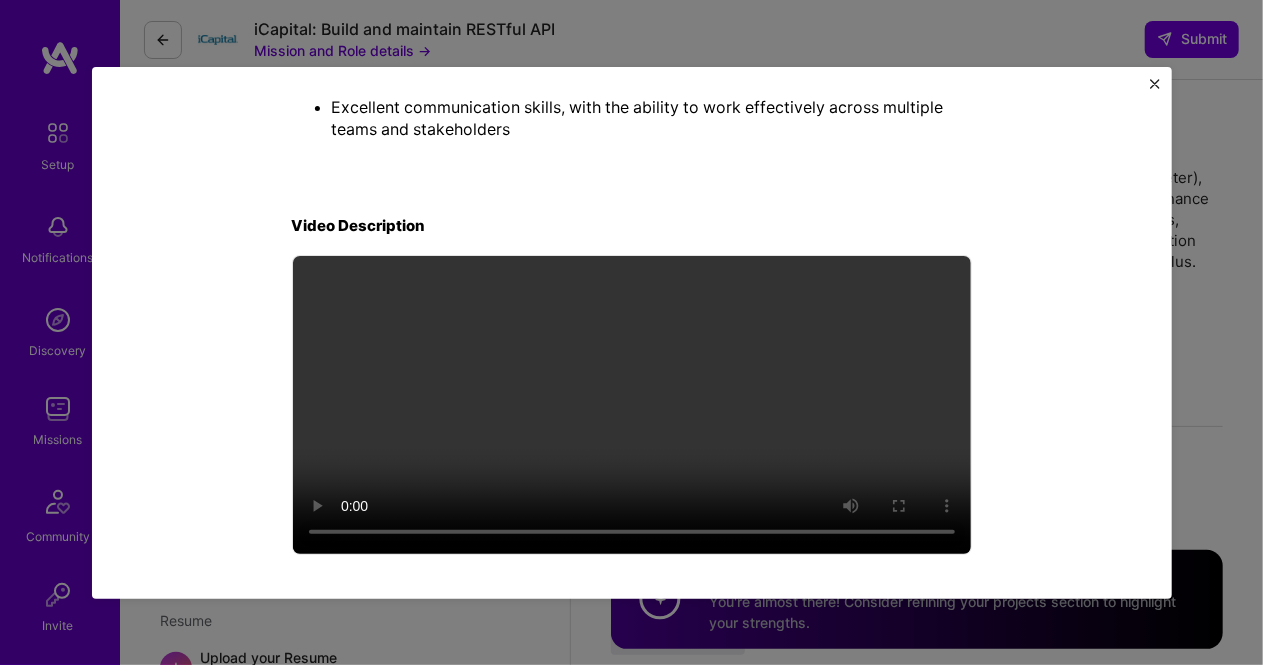click on "Mission Description and Role Details QA Engineer  role description Join iCapital as a QA Engineer on our Distributed Ledger Tech team. You’ll build automated test frameworks (e.g., Cucumber, Behave, Newman, Playwright, JMeter), run performance testing, and integrate with CI/CD. Strong QA best practices, finance or banking experience, and attention to detail are key. Collaborate across teams, manage defects in JIRA, and align tests with user stories. Excellent communication and a passion for quality are a must.  Python and Behave experience is a huge plus. Not open to residents of [STATE], [STATE] or [STATE].  Company's hourly budget: $ [NUMBER]  — $ [NUMBER]  per hour Minimum availability: [NUMBER]  hours per week Required location: See locations Required skills: Automated Testing Preferred skills: Java, REST API, CI/CD, Python Quality Assurance Engineer
About the Role:
Responsibilities Design, build, and maintain advanced automated testing frameworks and performance test suites
Qualifications" at bounding box center [632, 333] 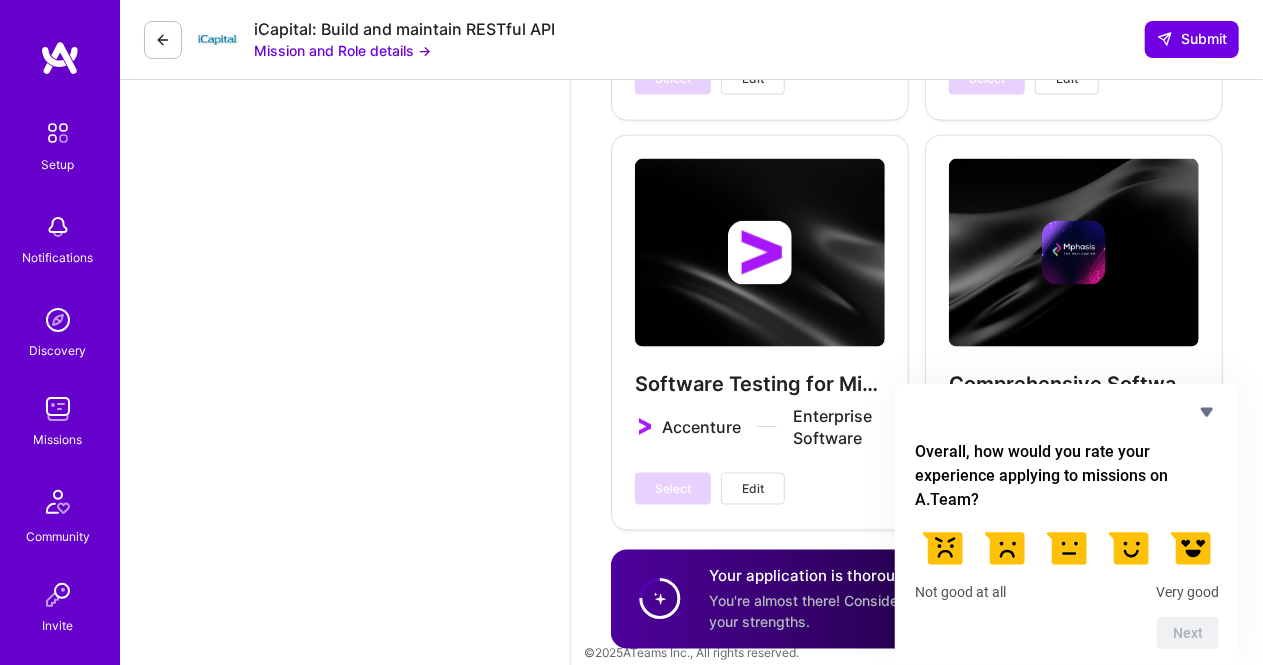 scroll, scrollTop: 0, scrollLeft: 0, axis: both 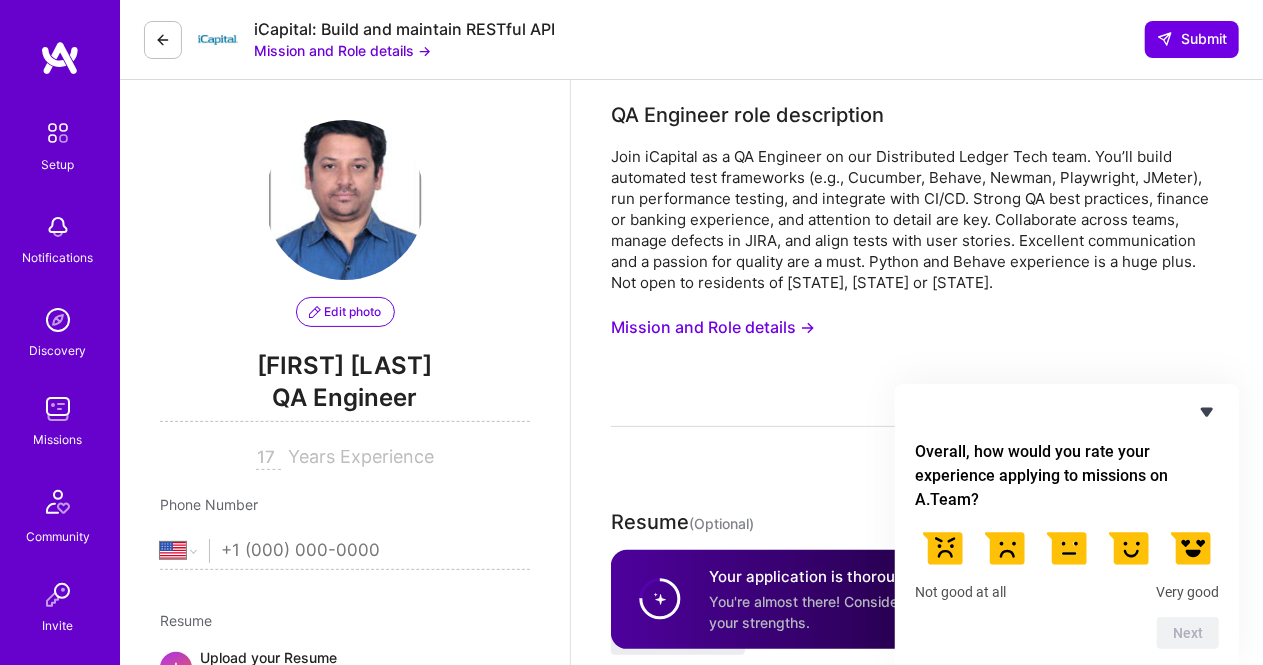 click 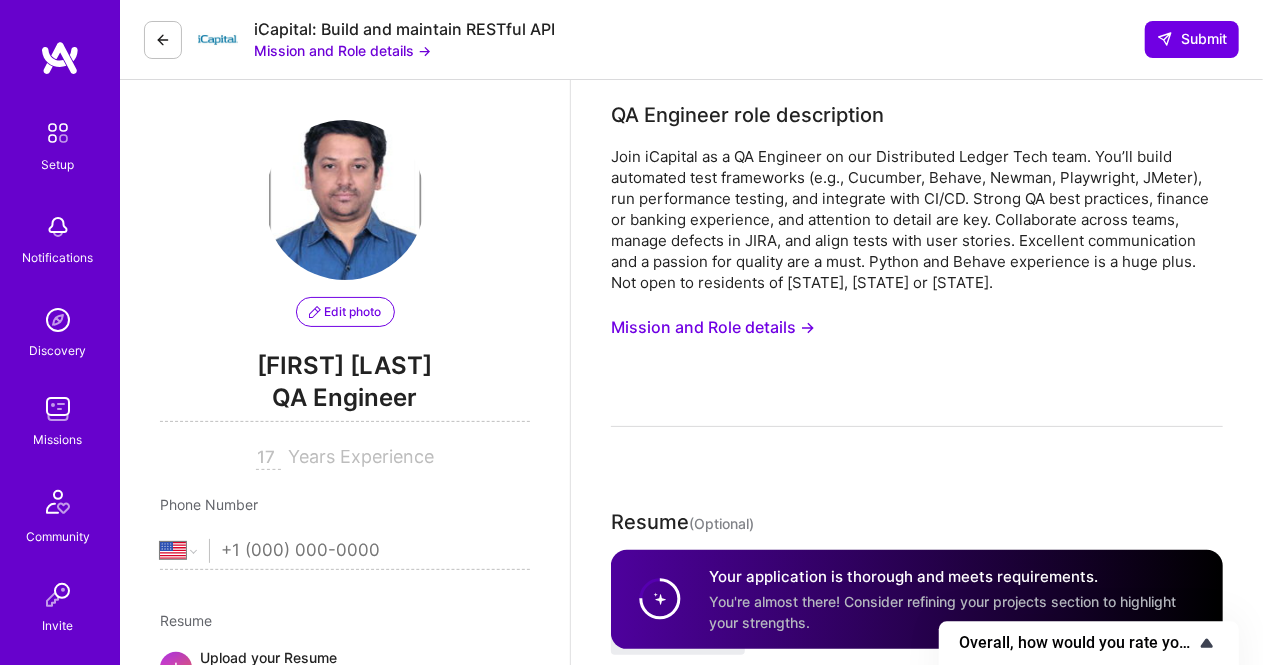 click on "Overall, how would you rate your experience applying to missions on A.Team?" at bounding box center (1077, 643) 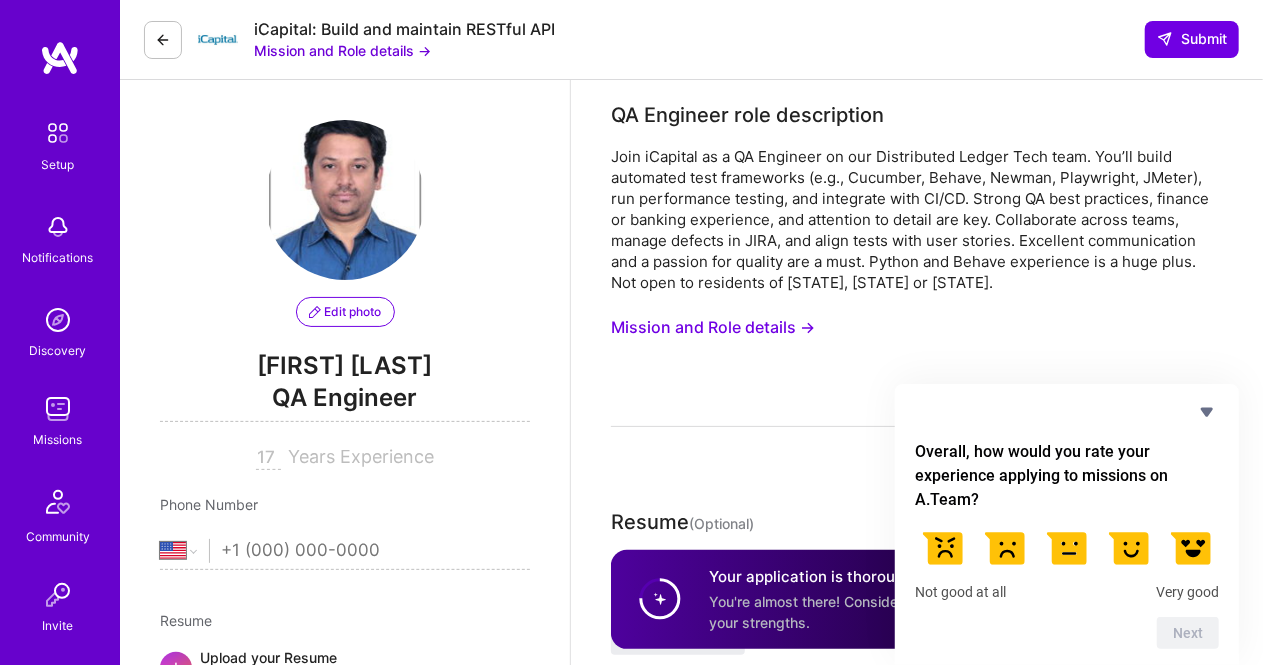 click at bounding box center [1005, 548] 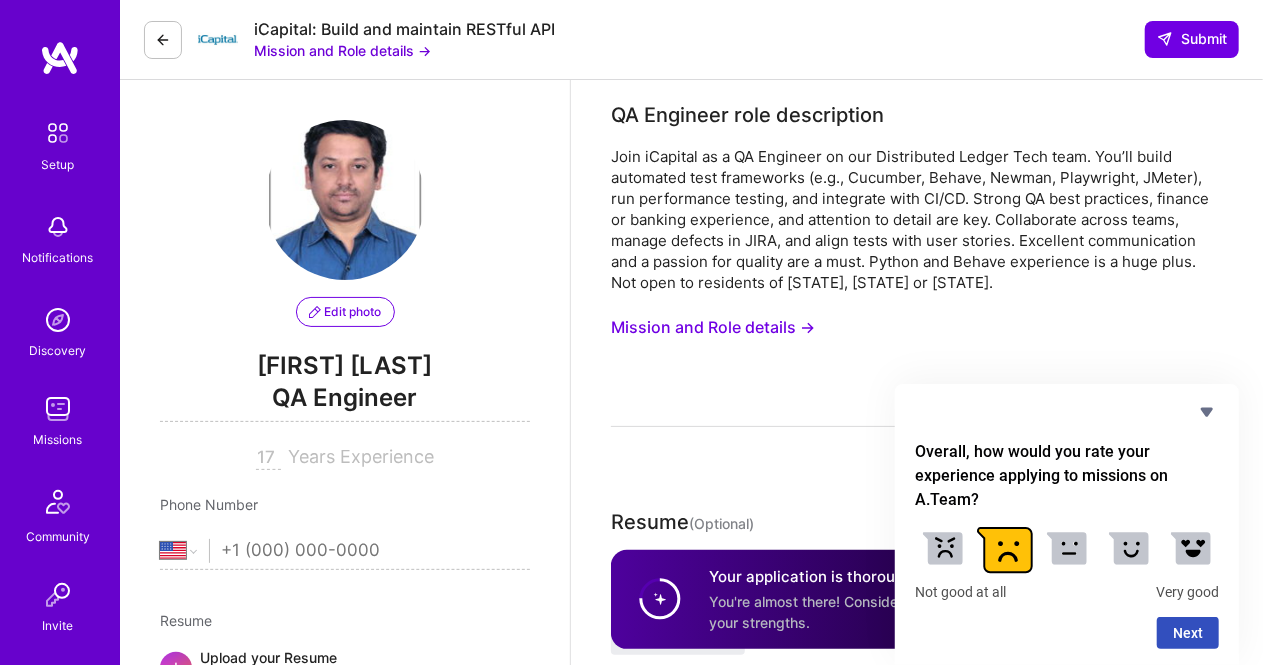 click at bounding box center (1067, 548) 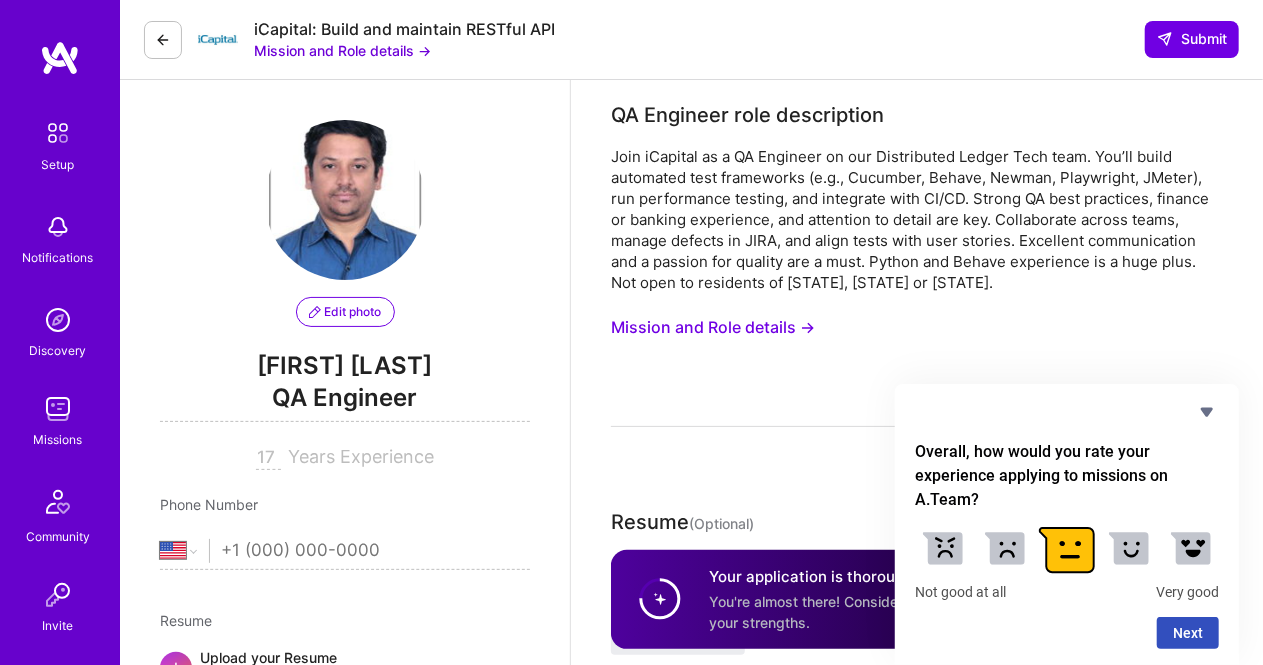 click at bounding box center [1005, 548] 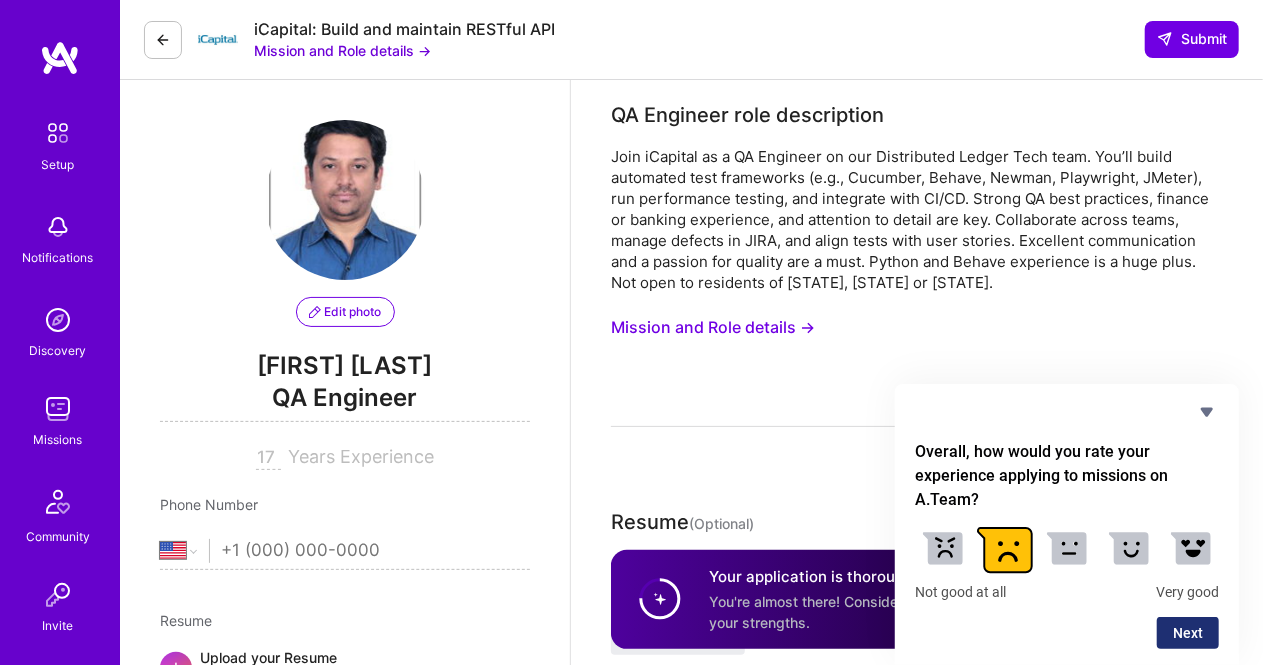 click on "Next" at bounding box center (1188, 633) 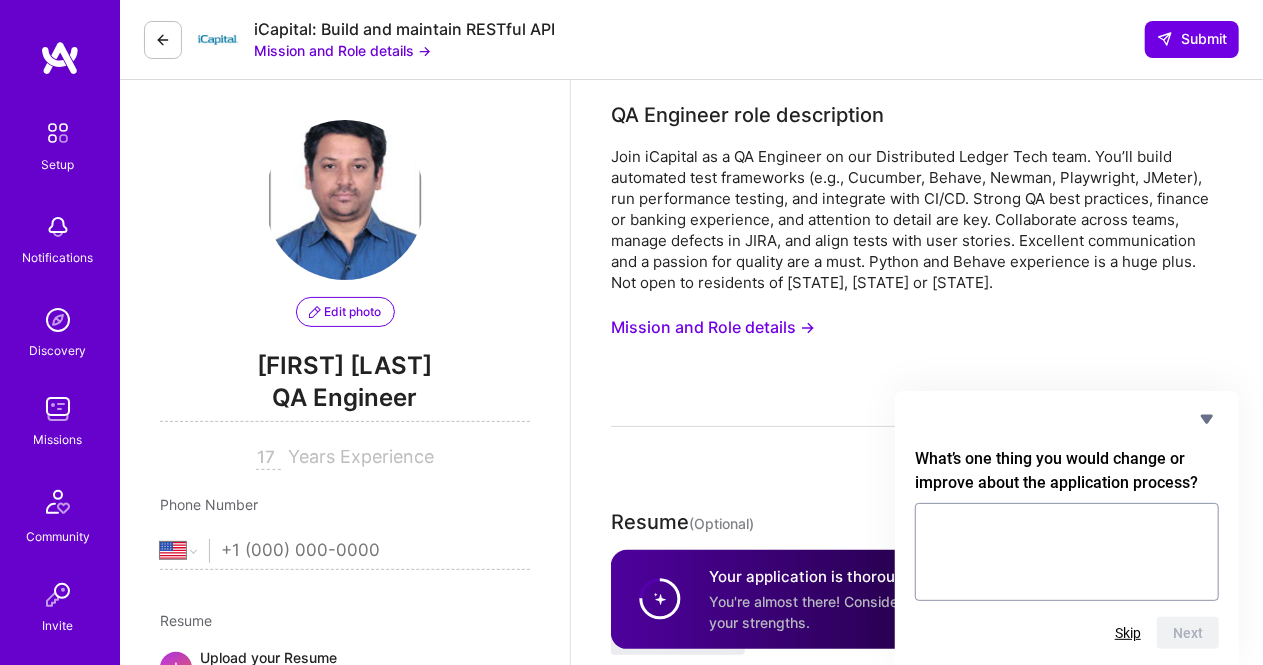 click at bounding box center [1067, 552] 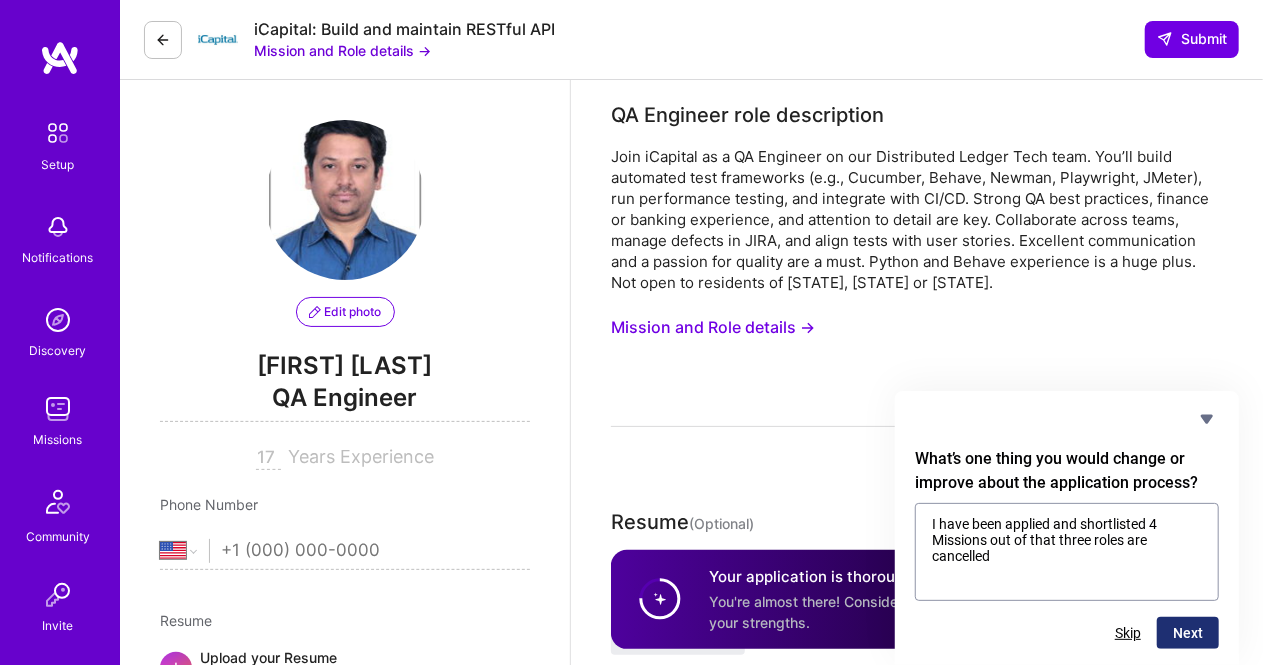type on "I have been applied and shortlisted 4 Missions out of that three roles are cancelled" 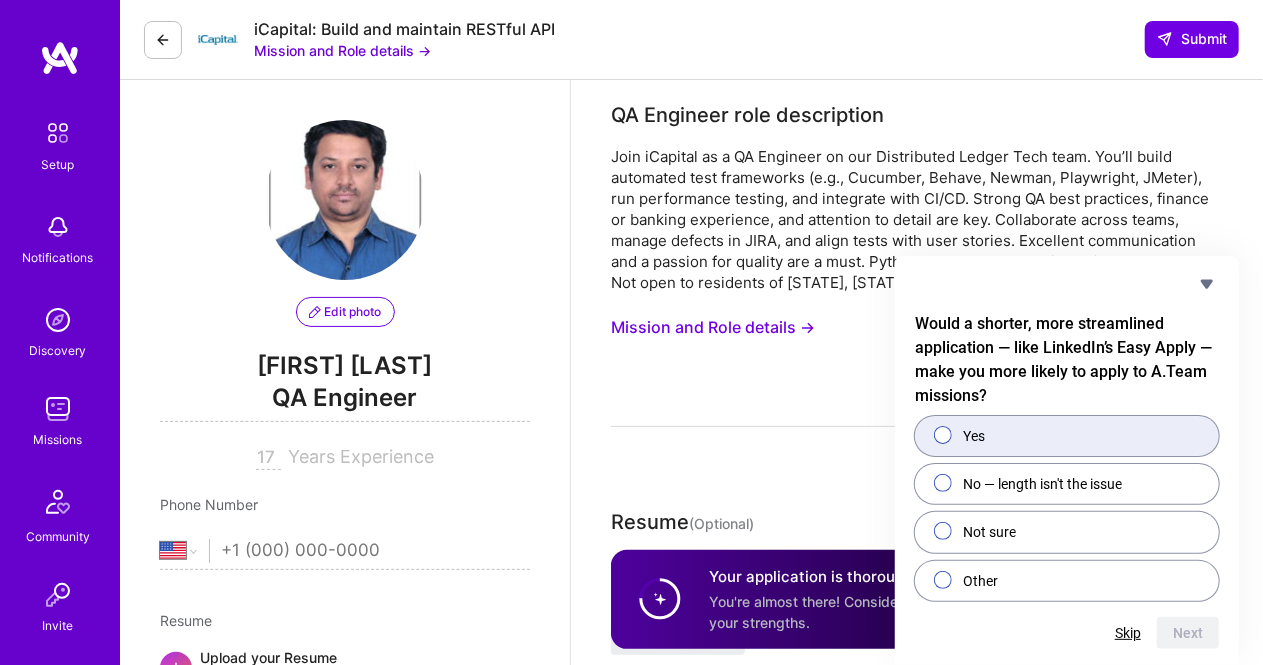 click on "Yes" at bounding box center [1067, 436] 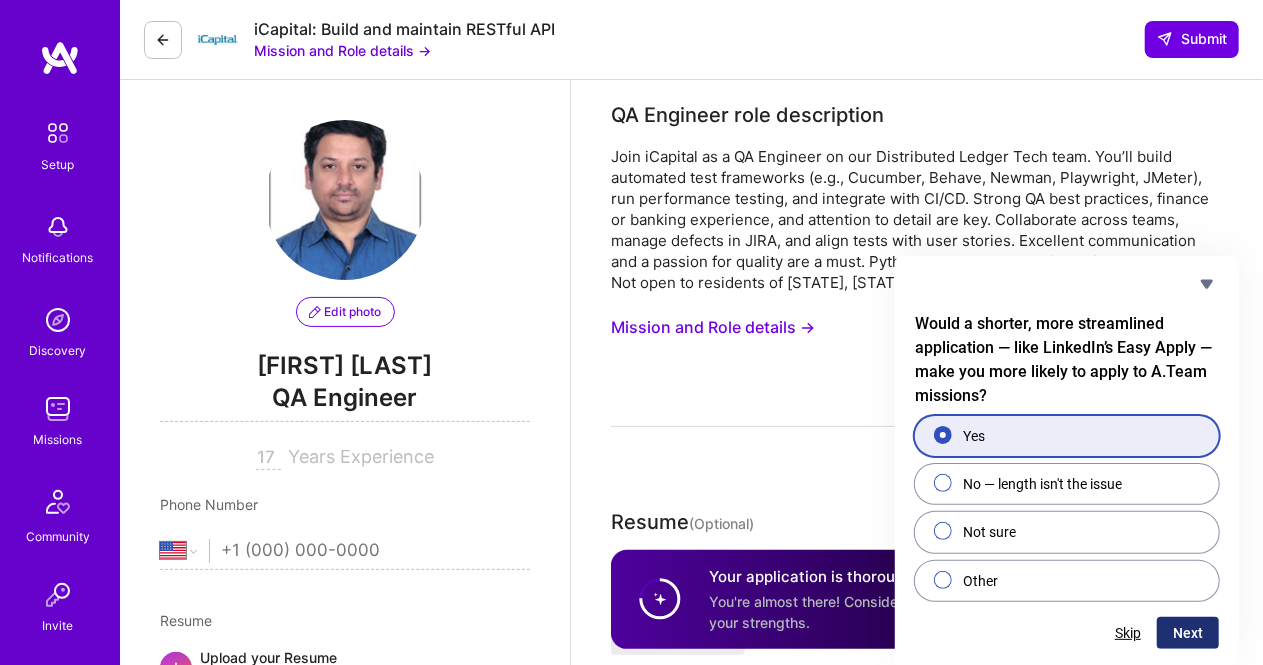click on "Next" at bounding box center [1188, 633] 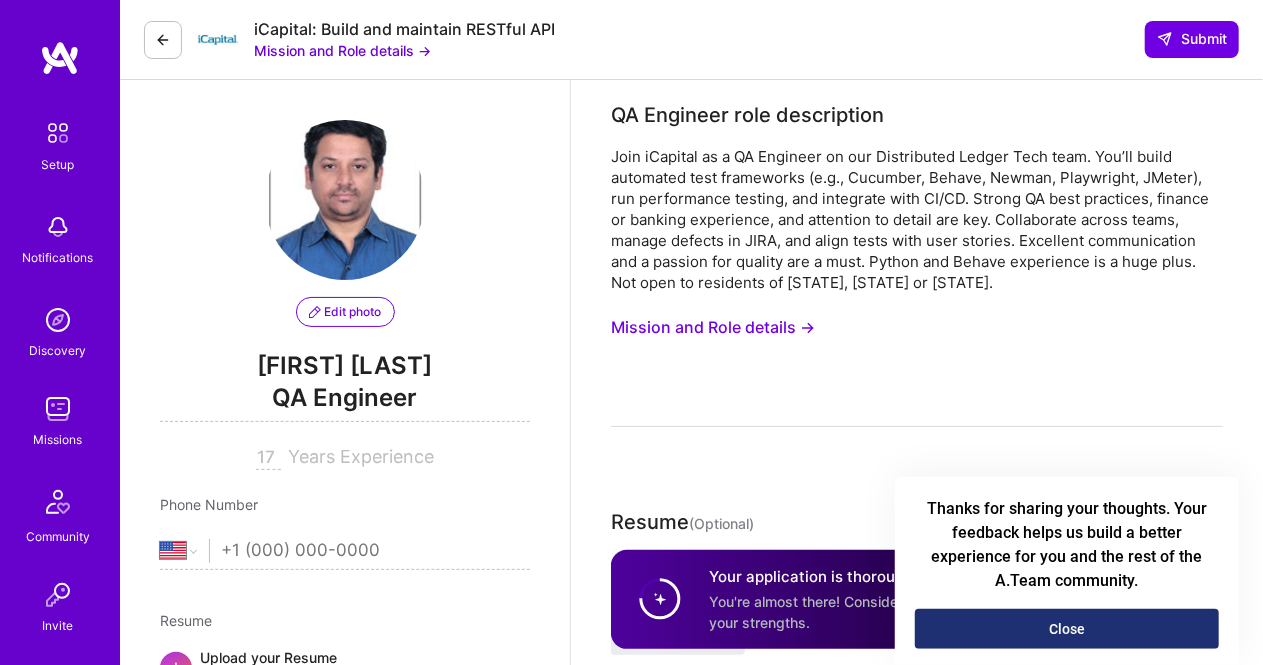 click on "Close" at bounding box center (1067, 629) 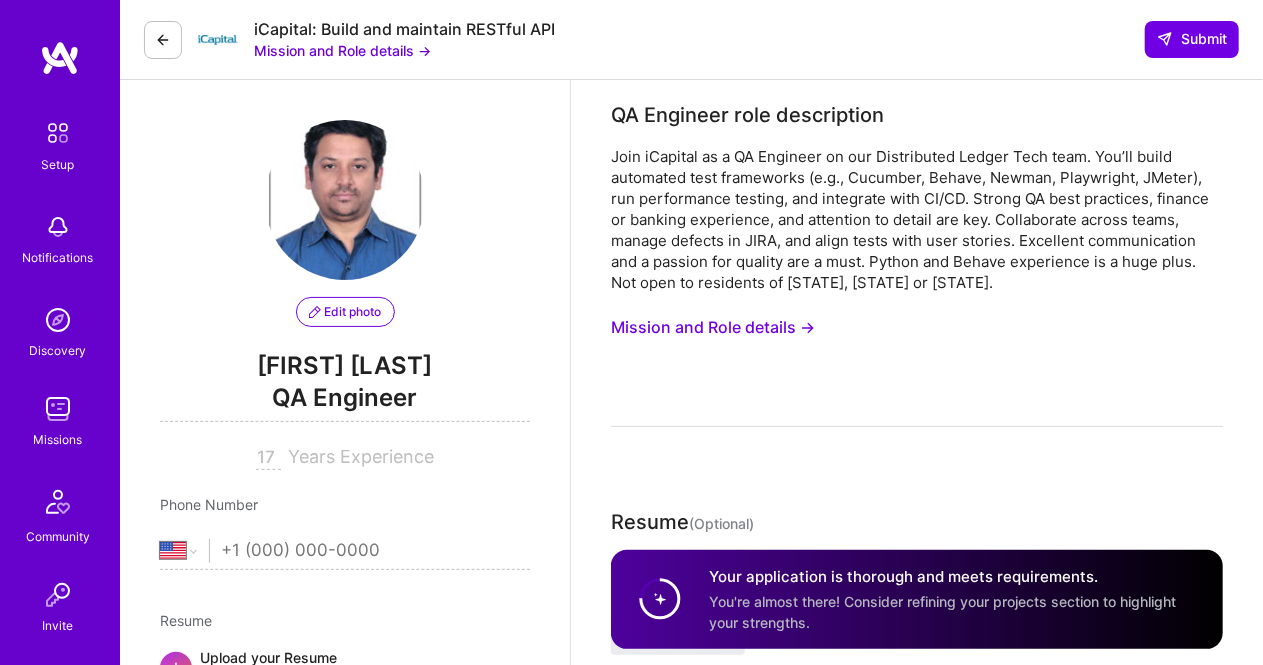 click at bounding box center [60, 58] 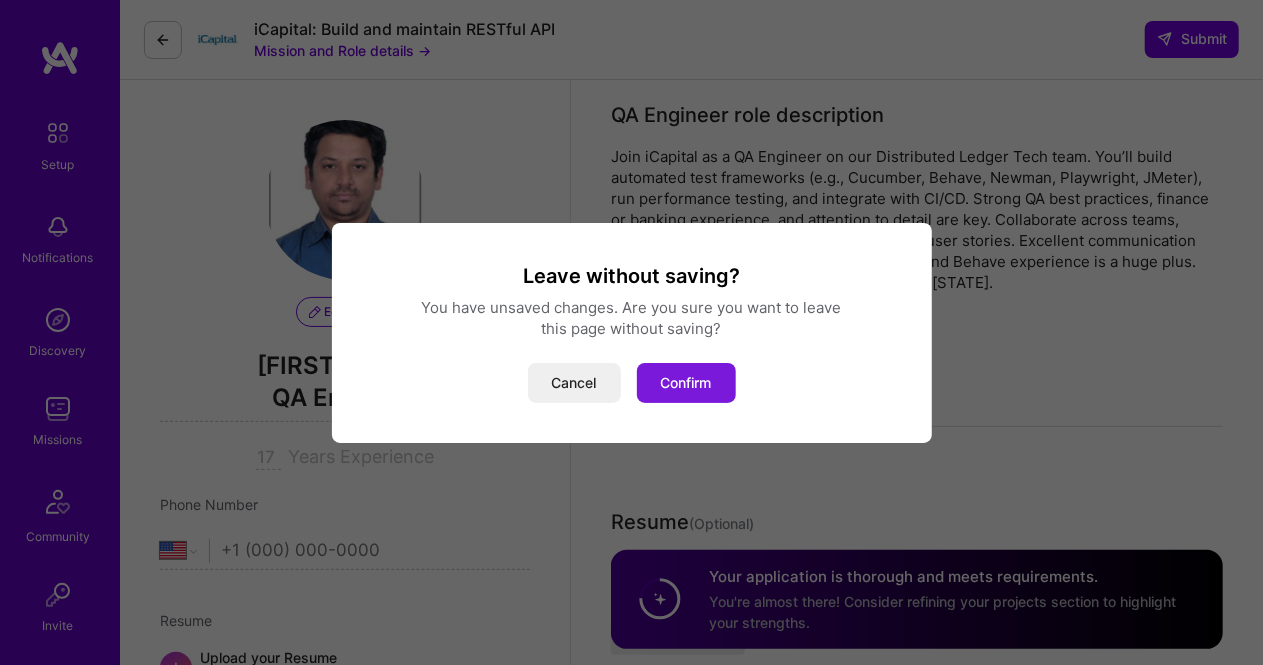 click on "Confirm" at bounding box center [686, 383] 